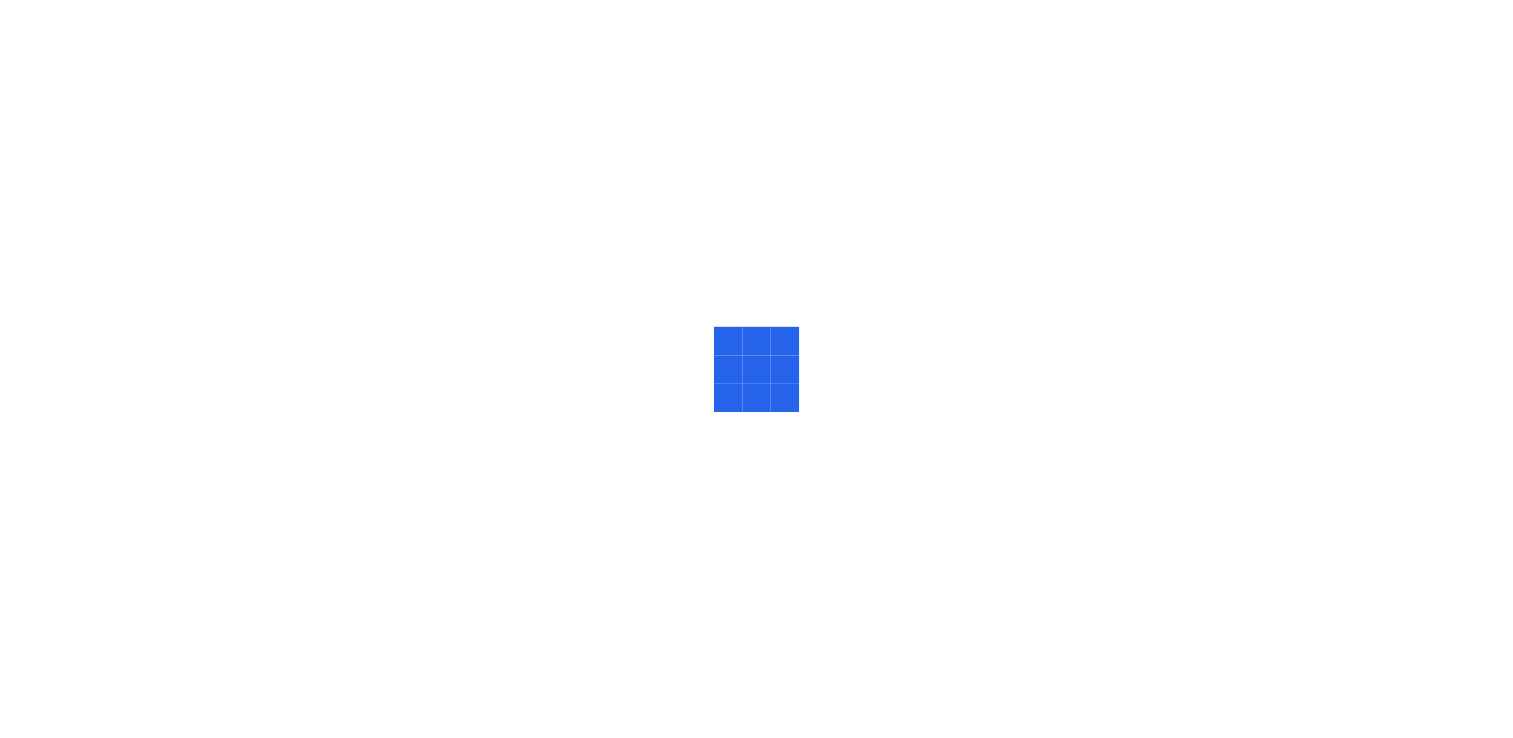 scroll, scrollTop: 0, scrollLeft: 0, axis: both 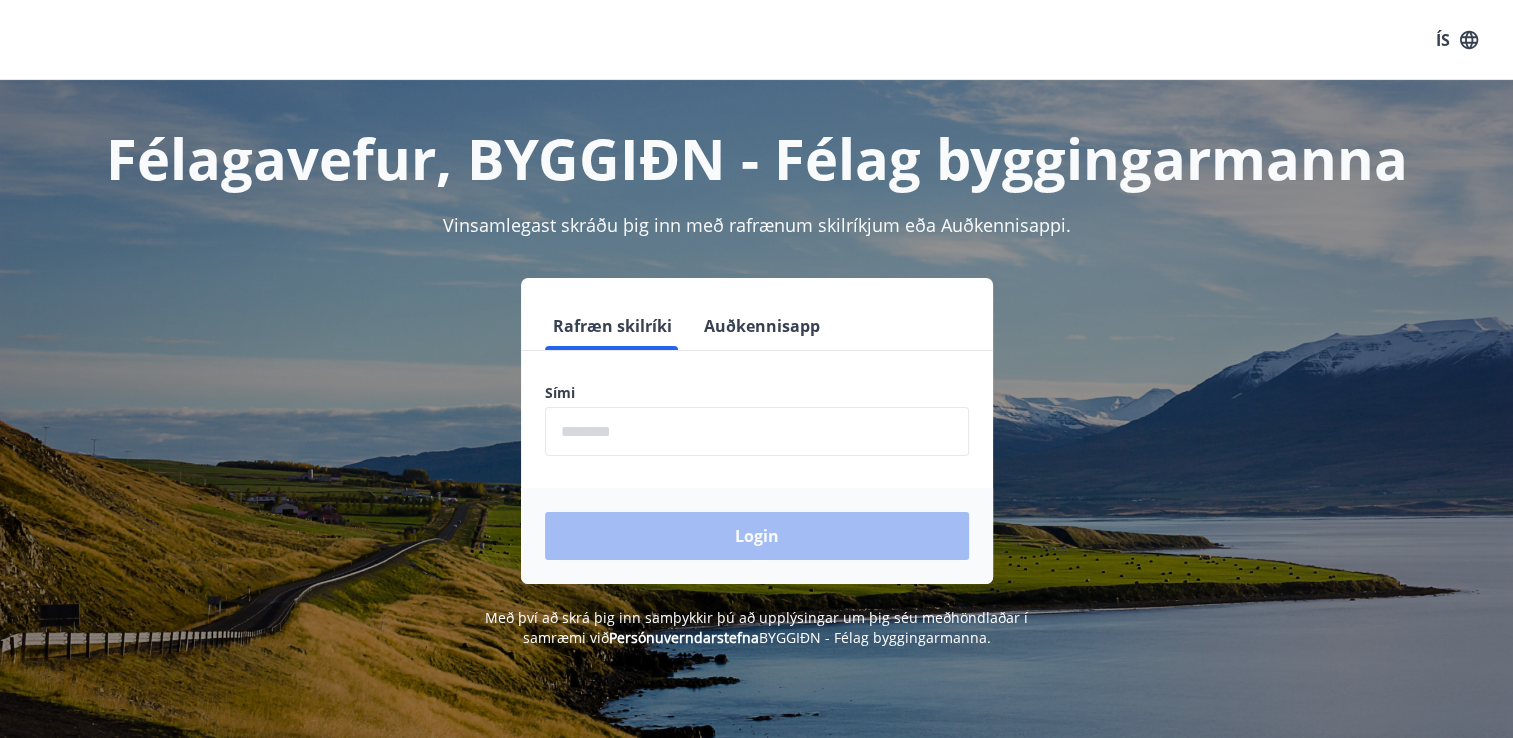 click at bounding box center [757, 431] 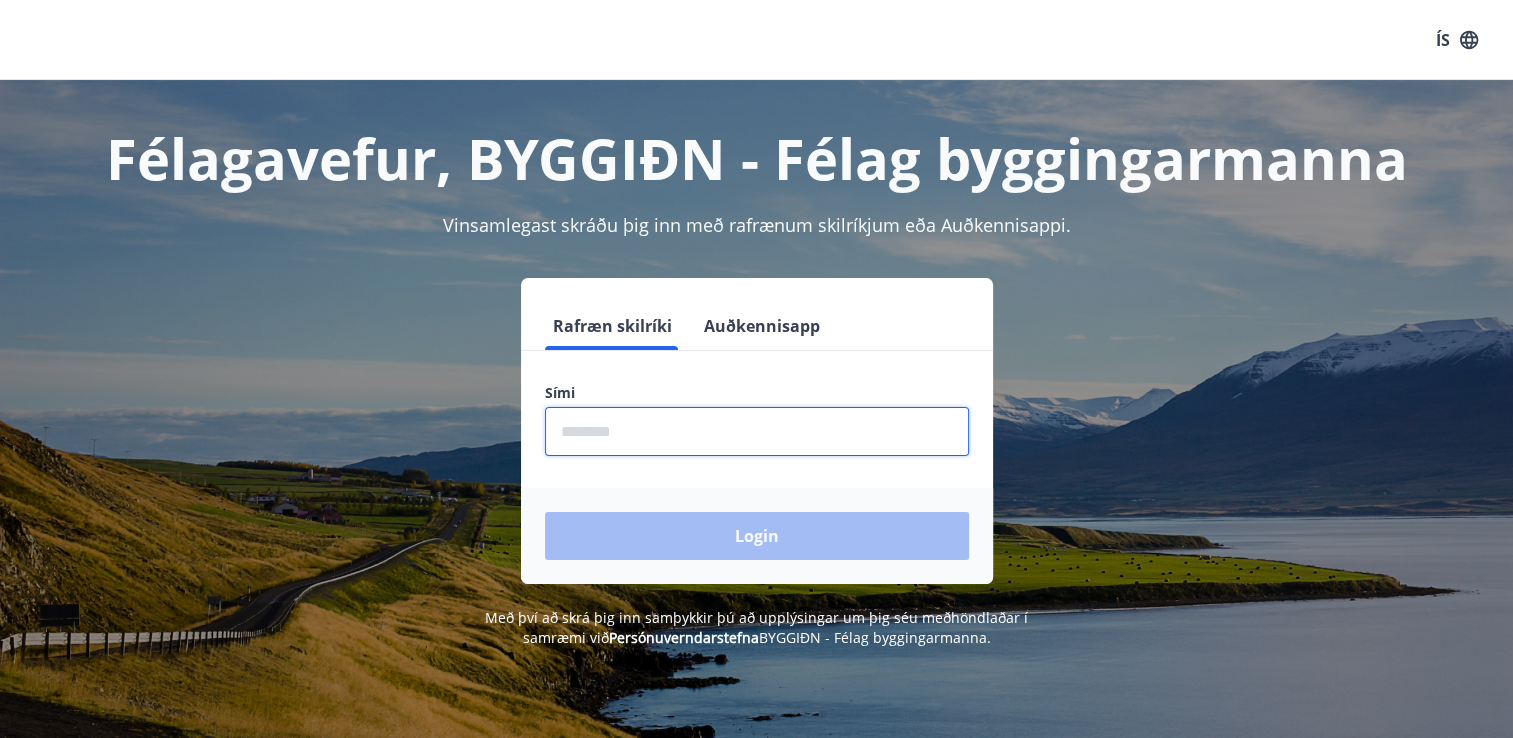 type on "********" 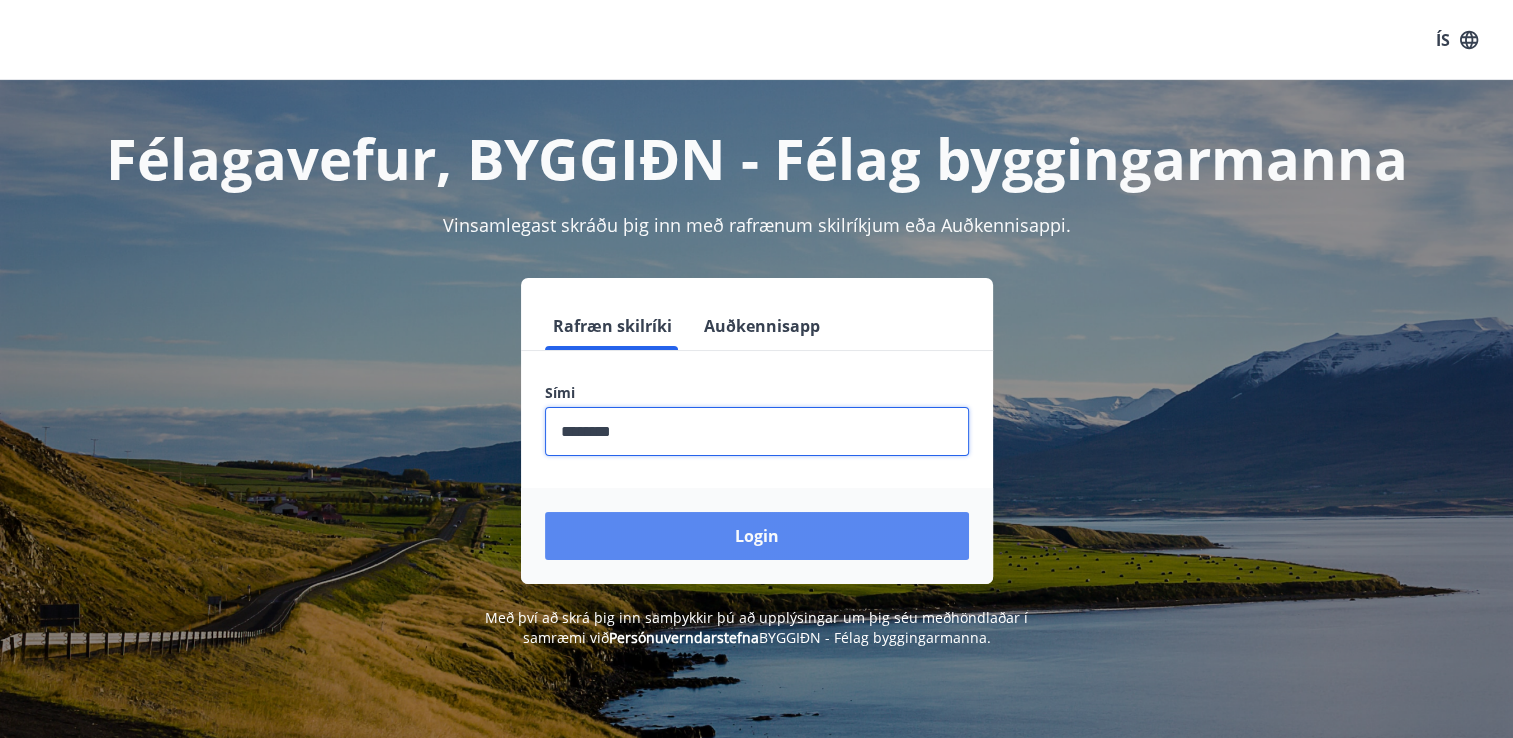 click on "Login" at bounding box center (757, 536) 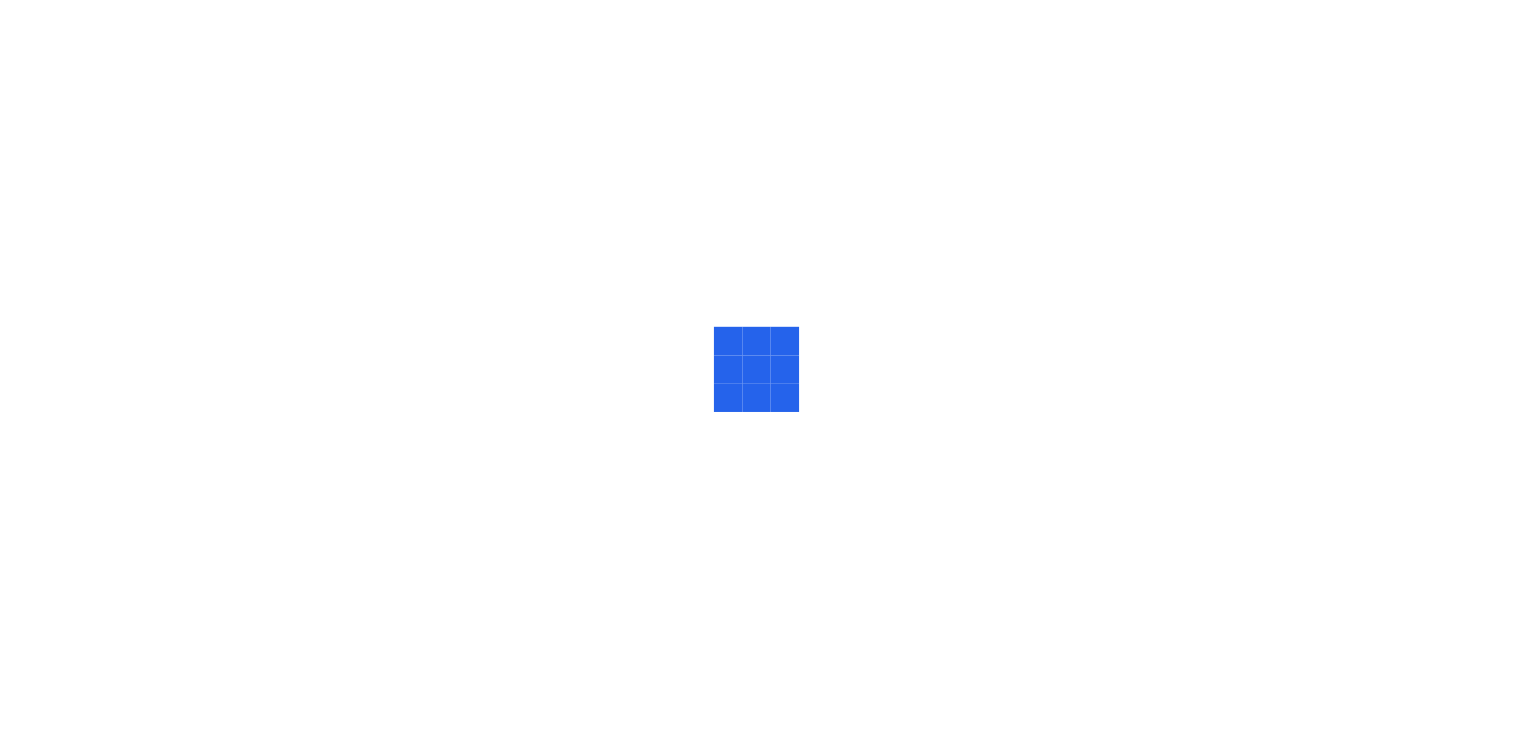 scroll, scrollTop: 0, scrollLeft: 0, axis: both 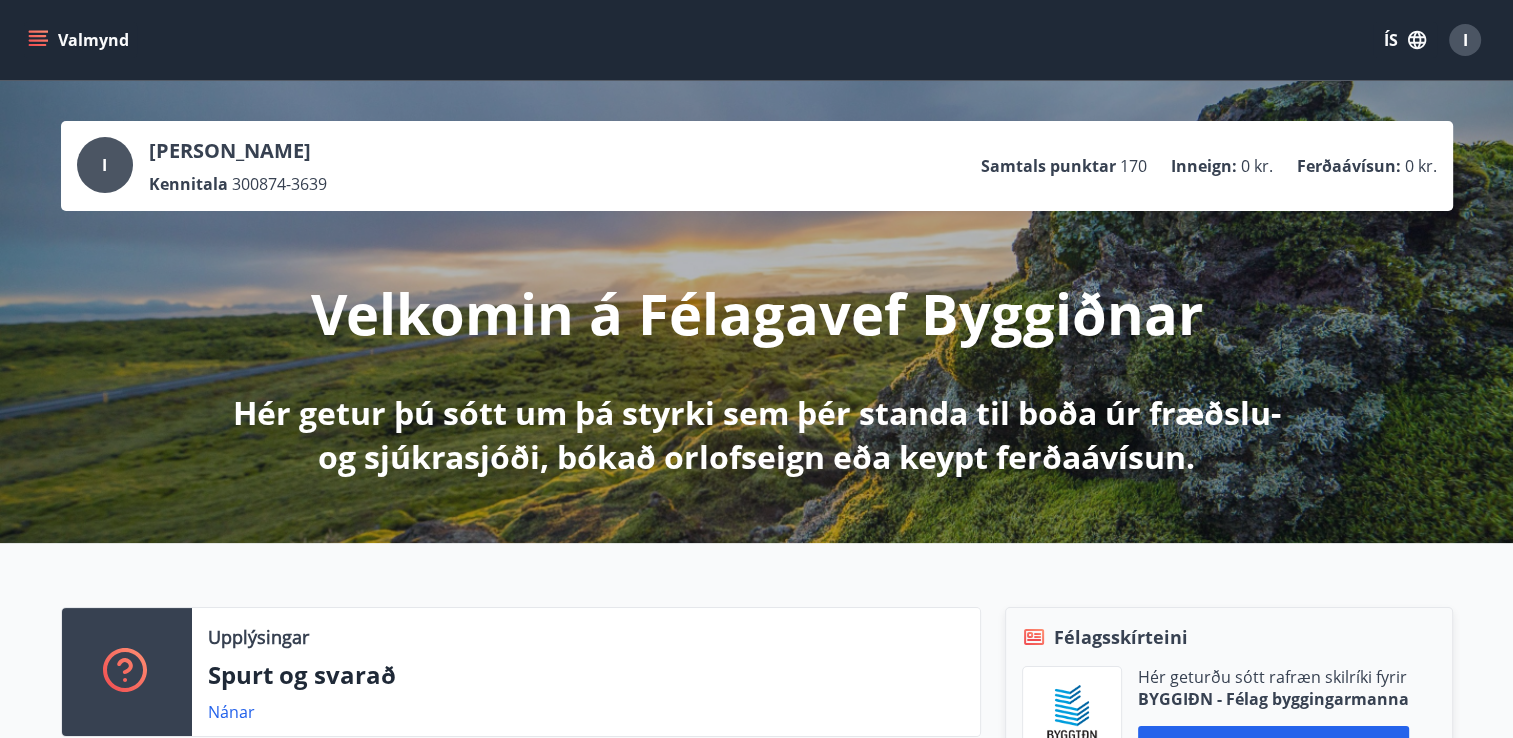 click 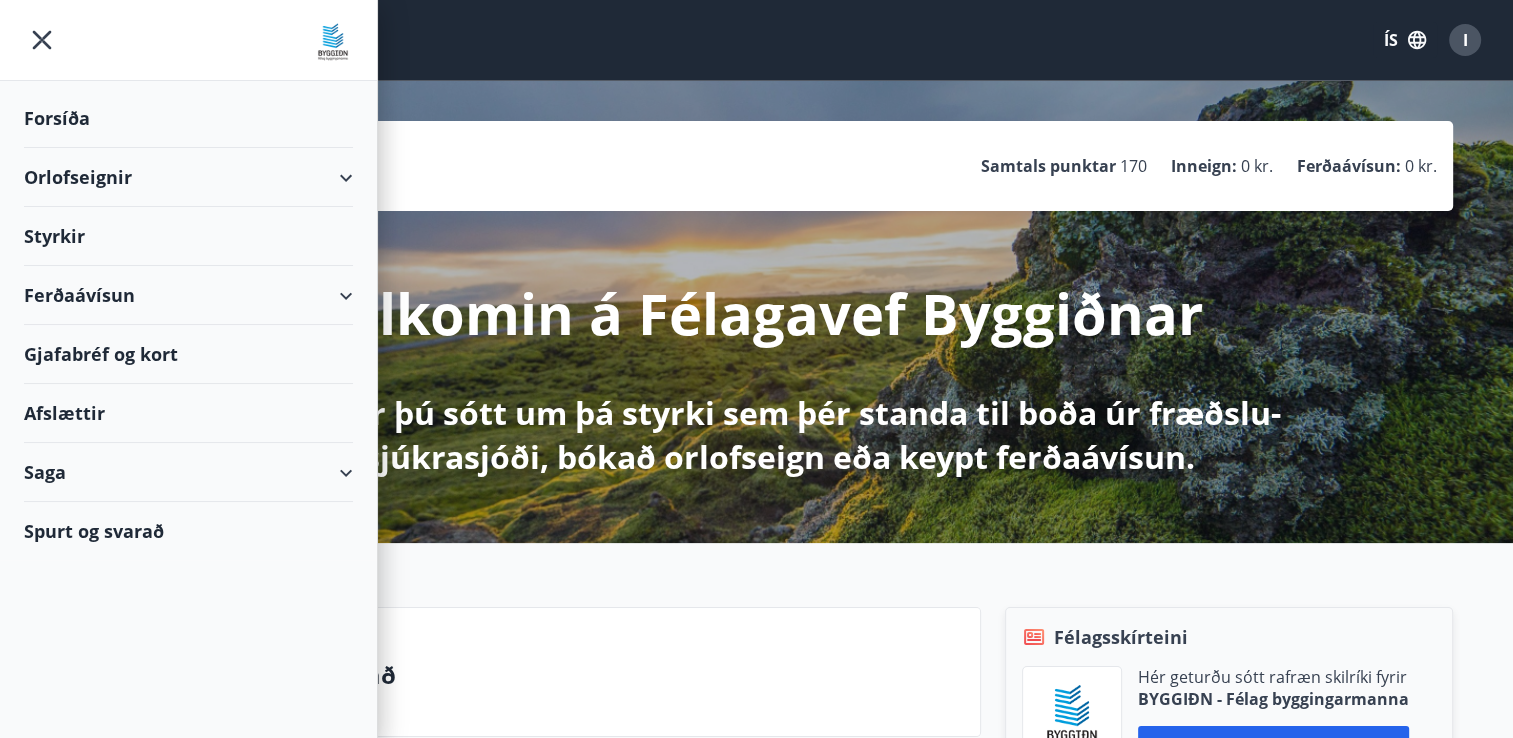 click on "Styrkir" at bounding box center (188, 118) 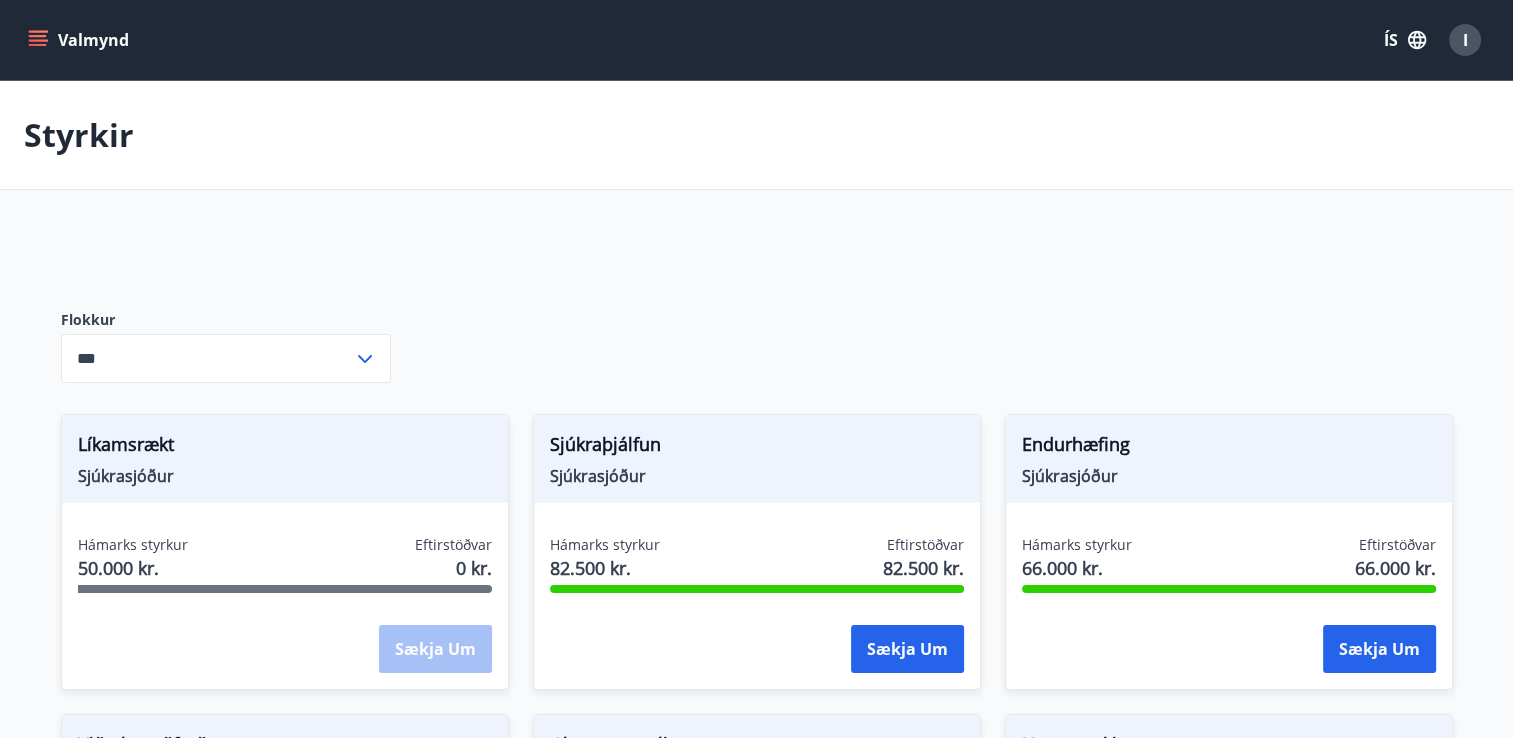 type on "***" 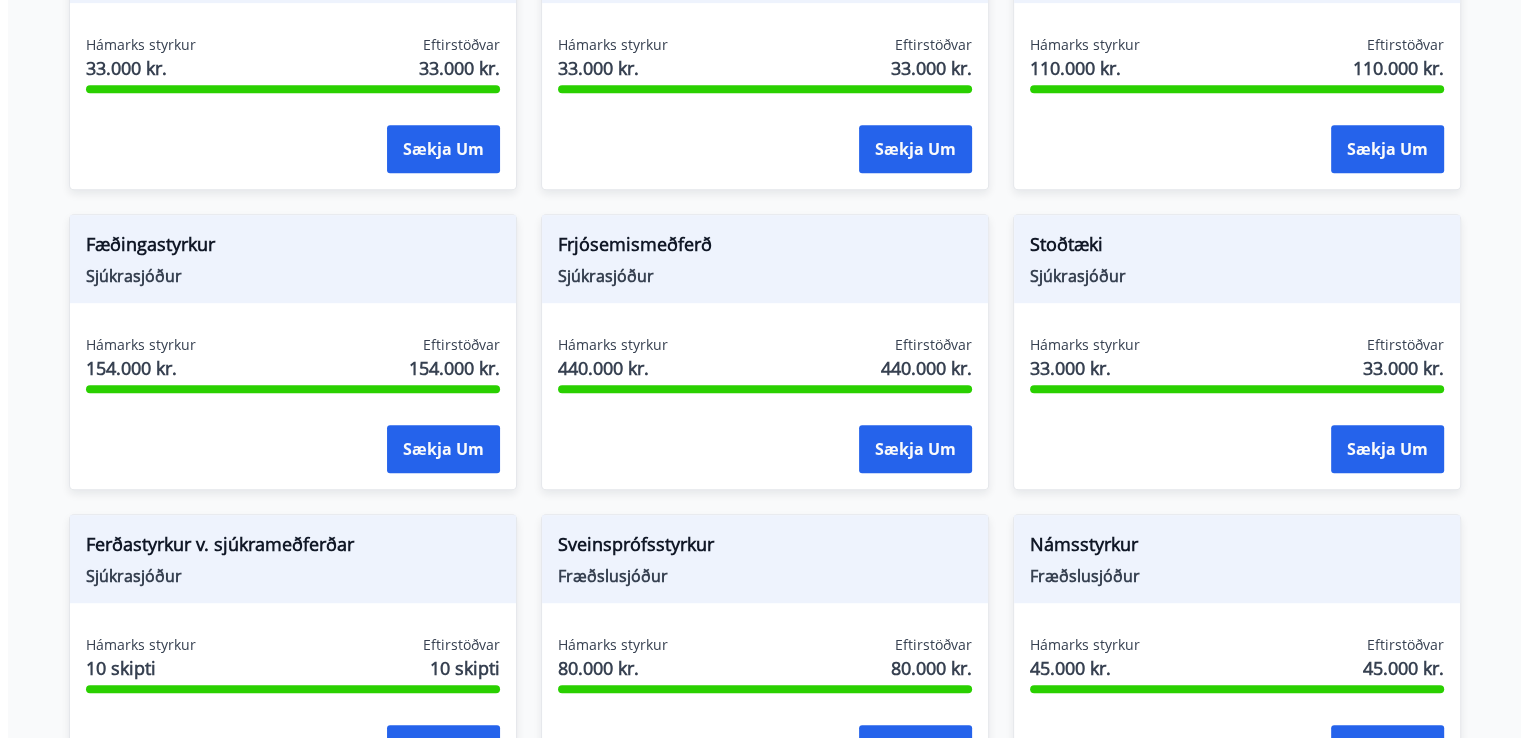scroll, scrollTop: 1000, scrollLeft: 0, axis: vertical 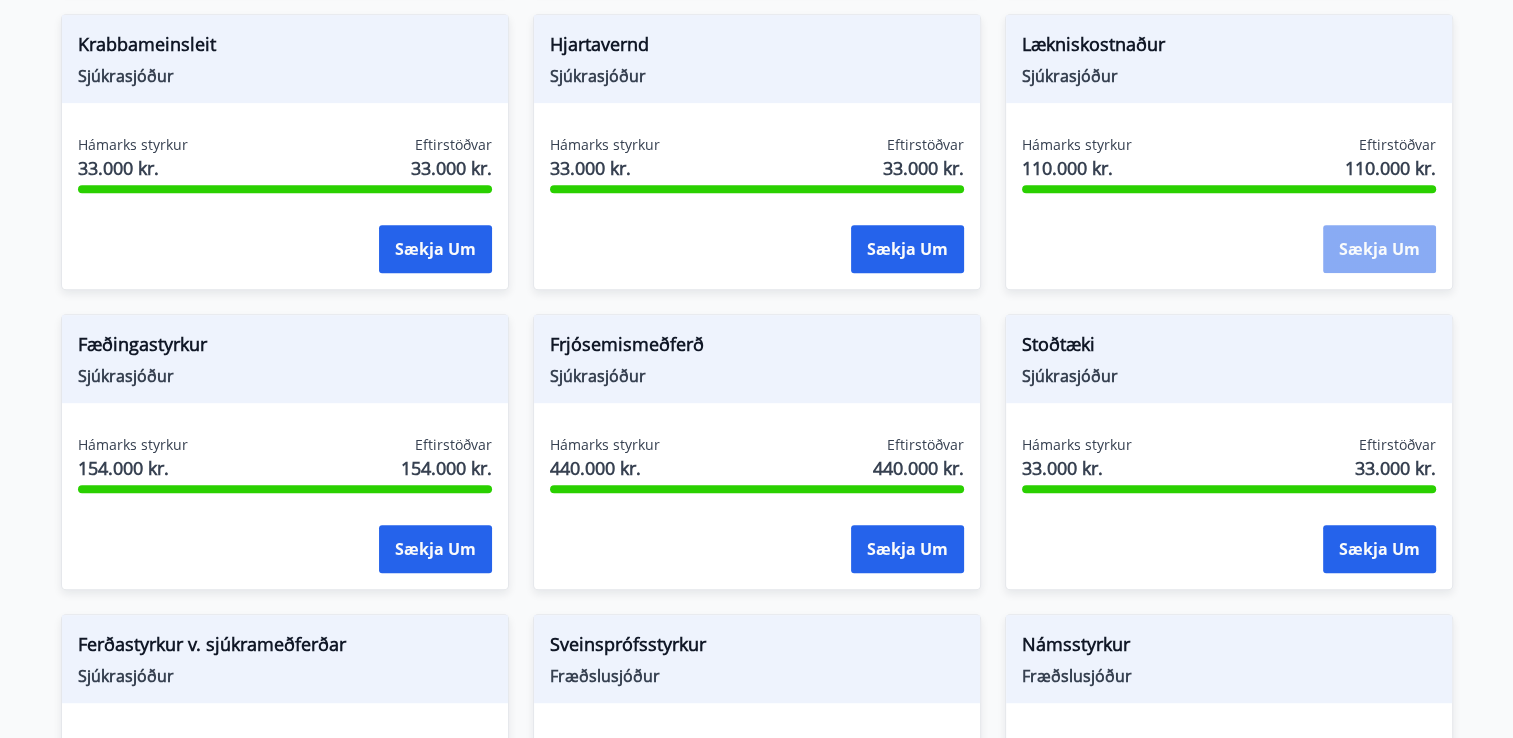 click on "Sækja um" at bounding box center [1379, 249] 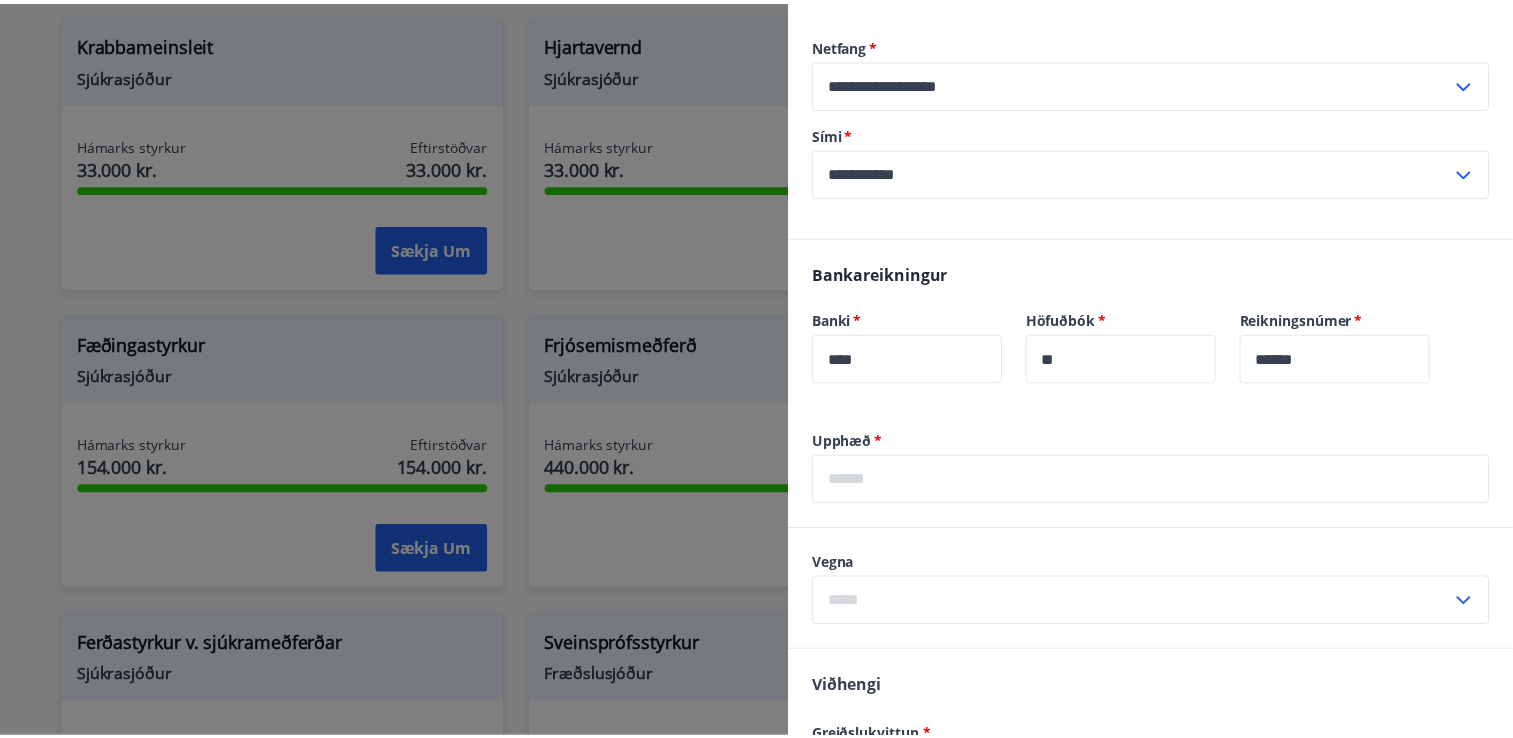 scroll, scrollTop: 0, scrollLeft: 0, axis: both 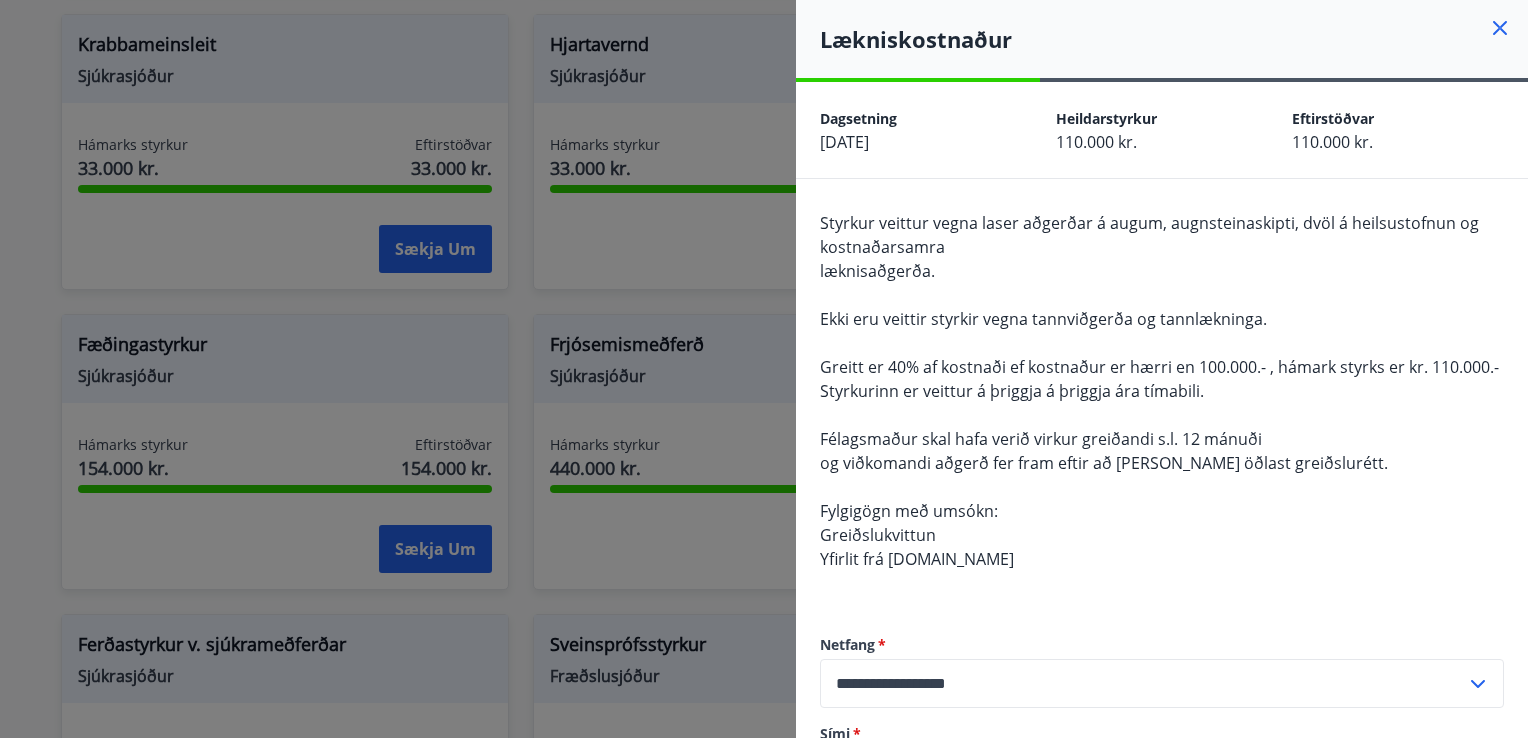 click 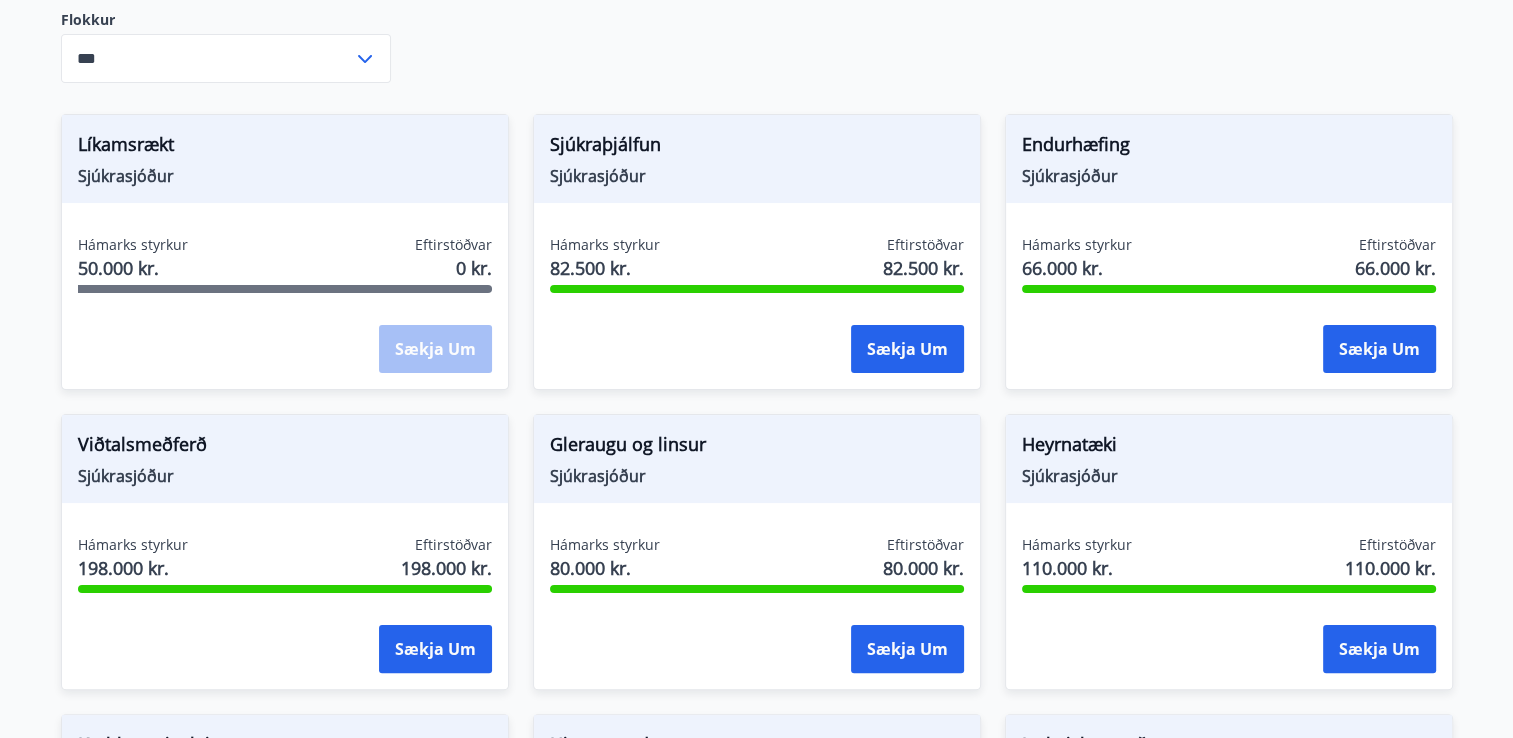 scroll, scrollTop: 200, scrollLeft: 0, axis: vertical 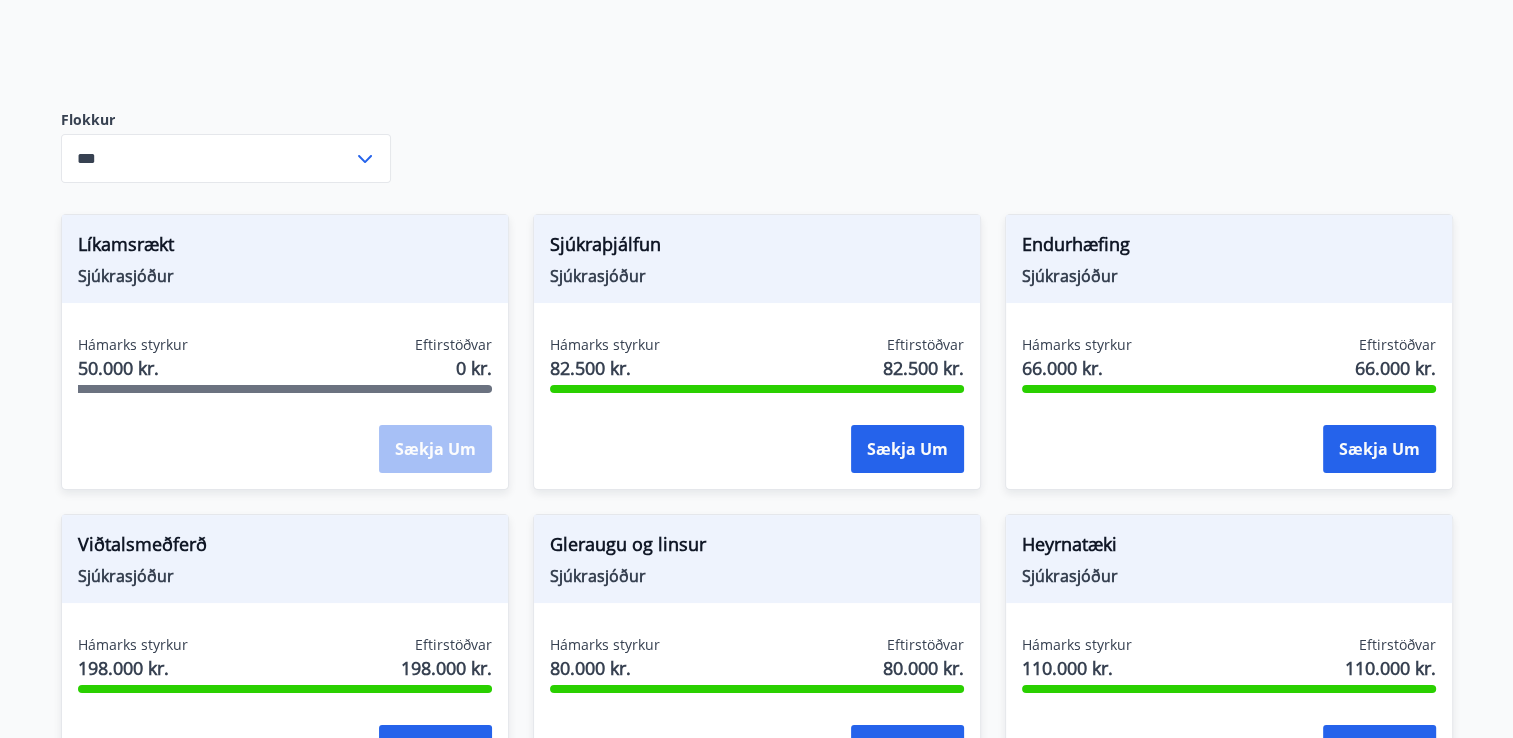 click on "Sækja um" at bounding box center [435, 450] 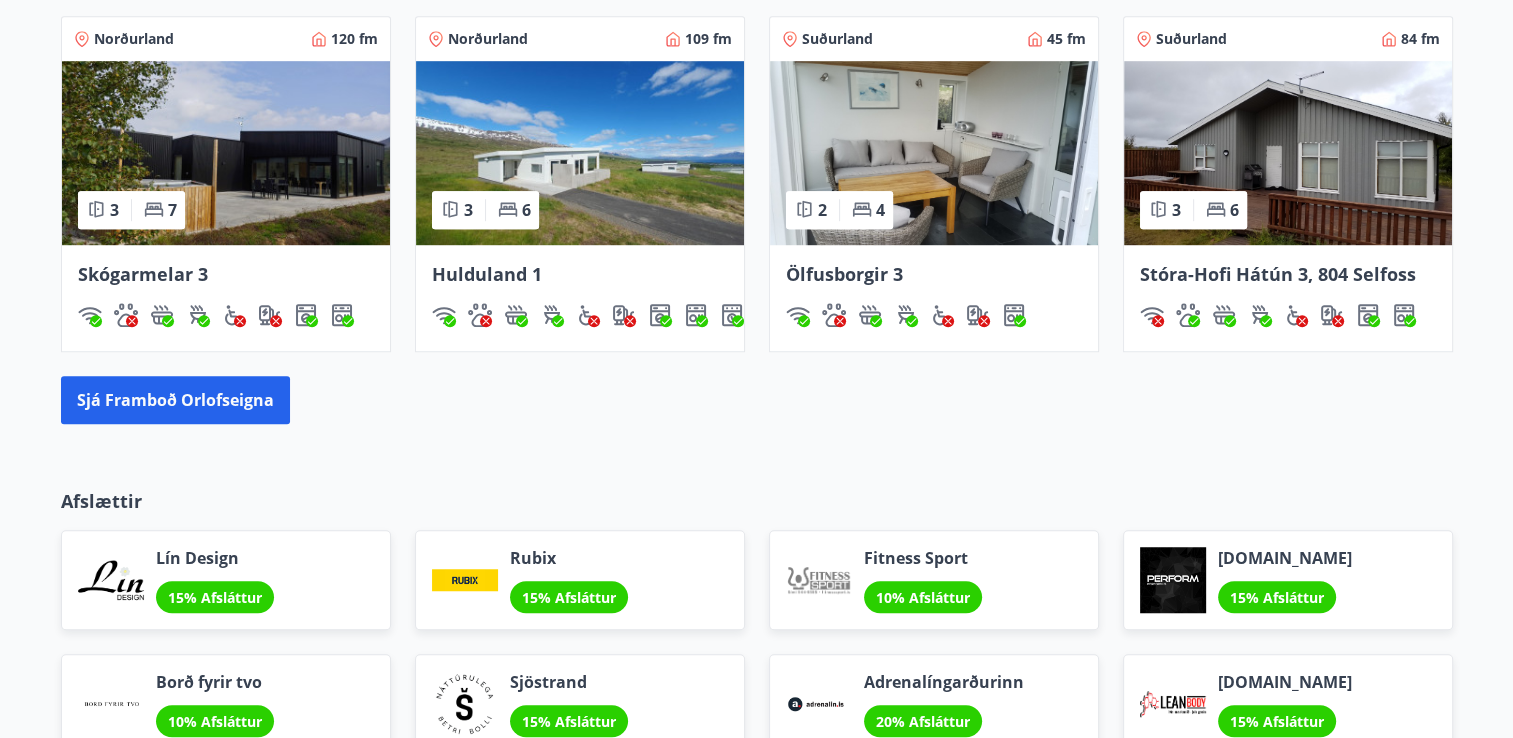 scroll, scrollTop: 1600, scrollLeft: 0, axis: vertical 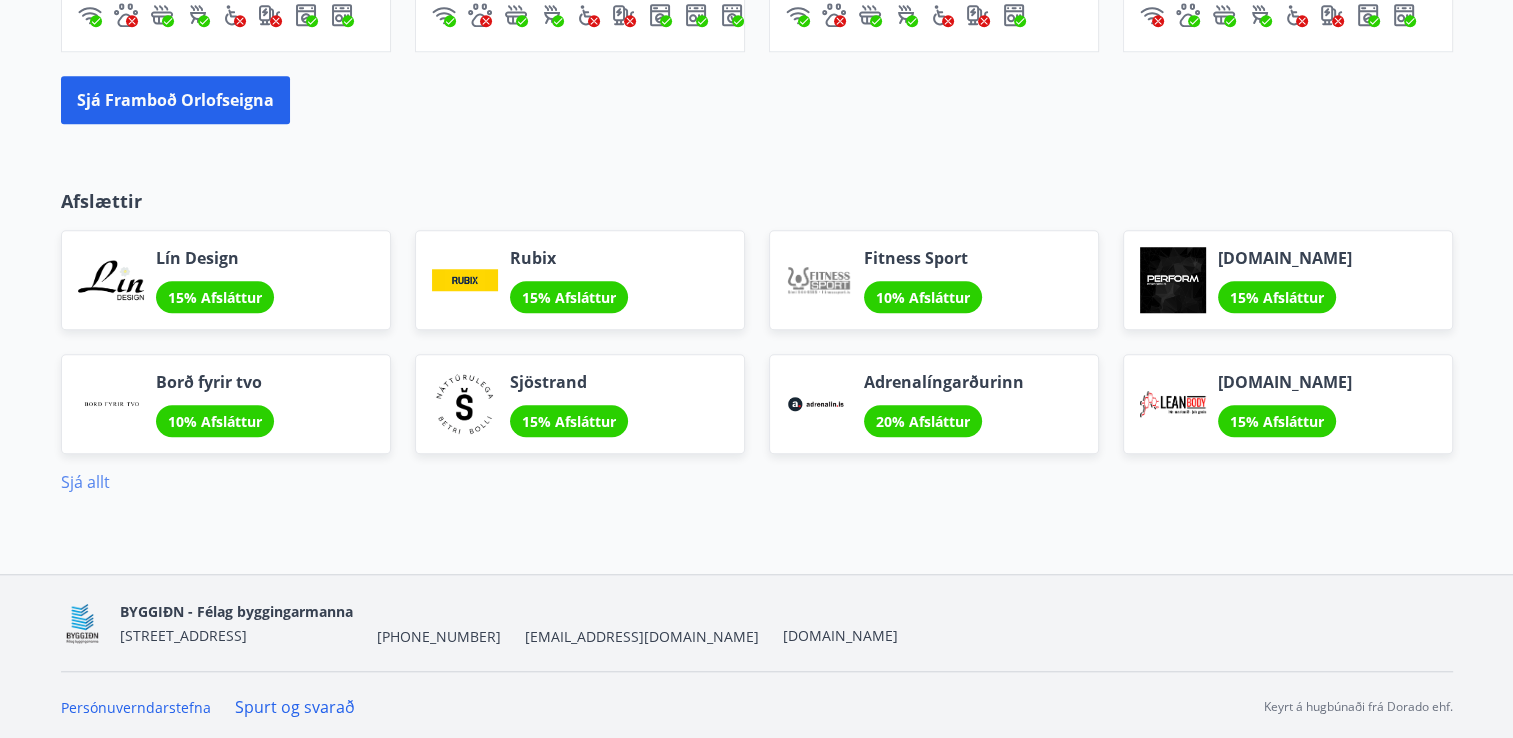 click on "Sjá allt" at bounding box center (85, 482) 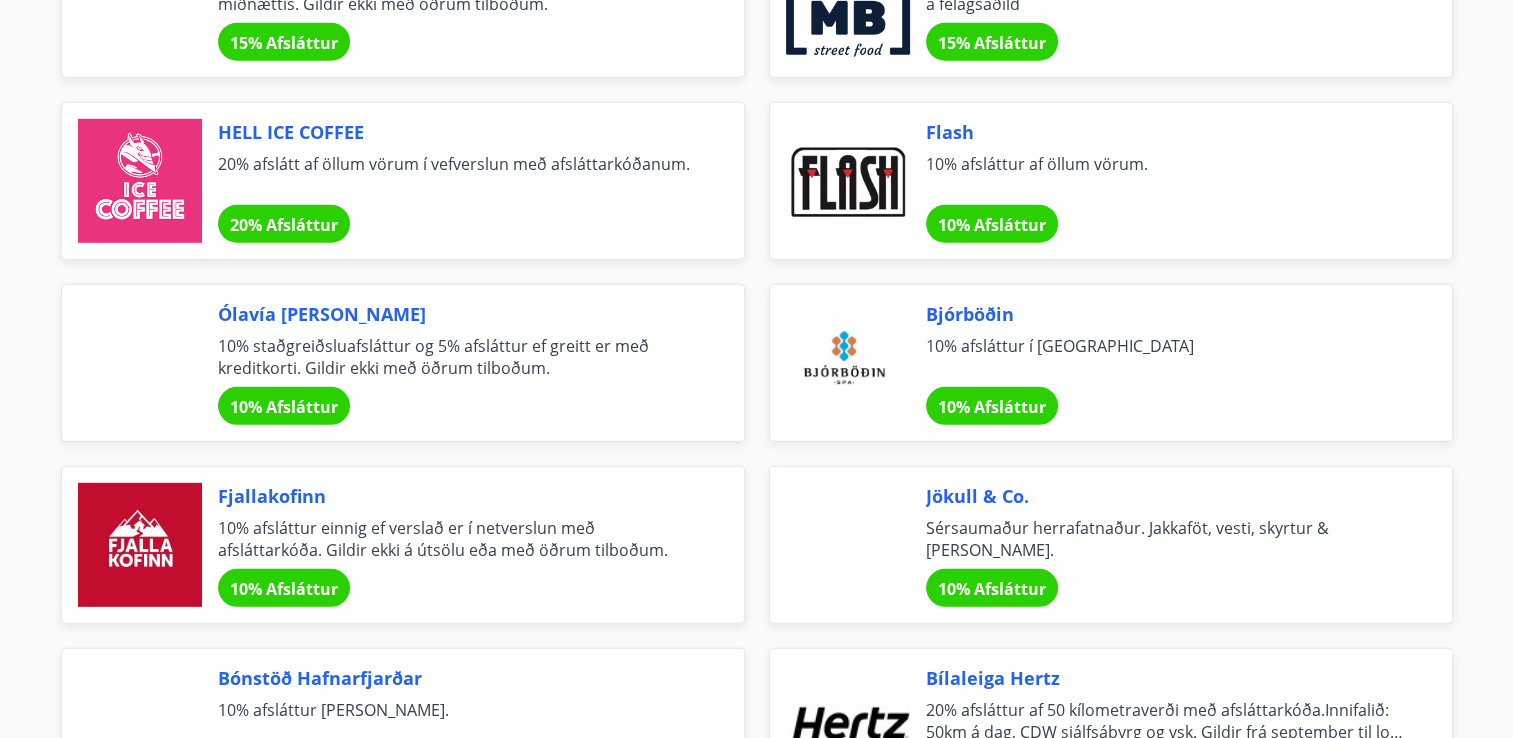 scroll, scrollTop: 6300, scrollLeft: 0, axis: vertical 